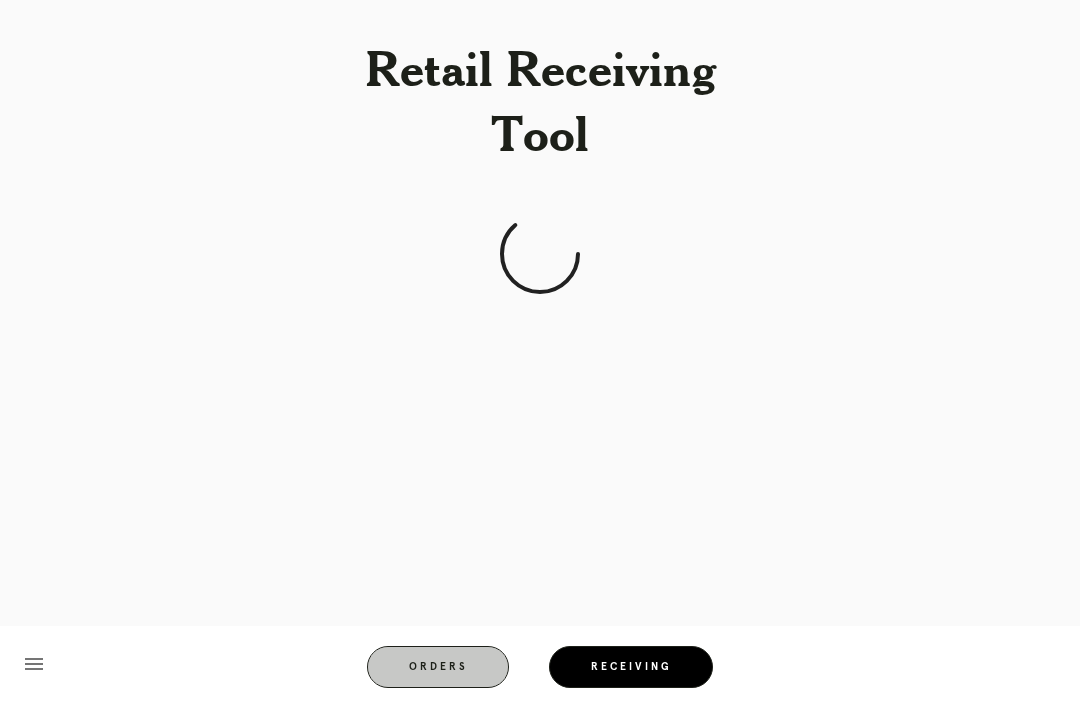 scroll, scrollTop: 0, scrollLeft: 0, axis: both 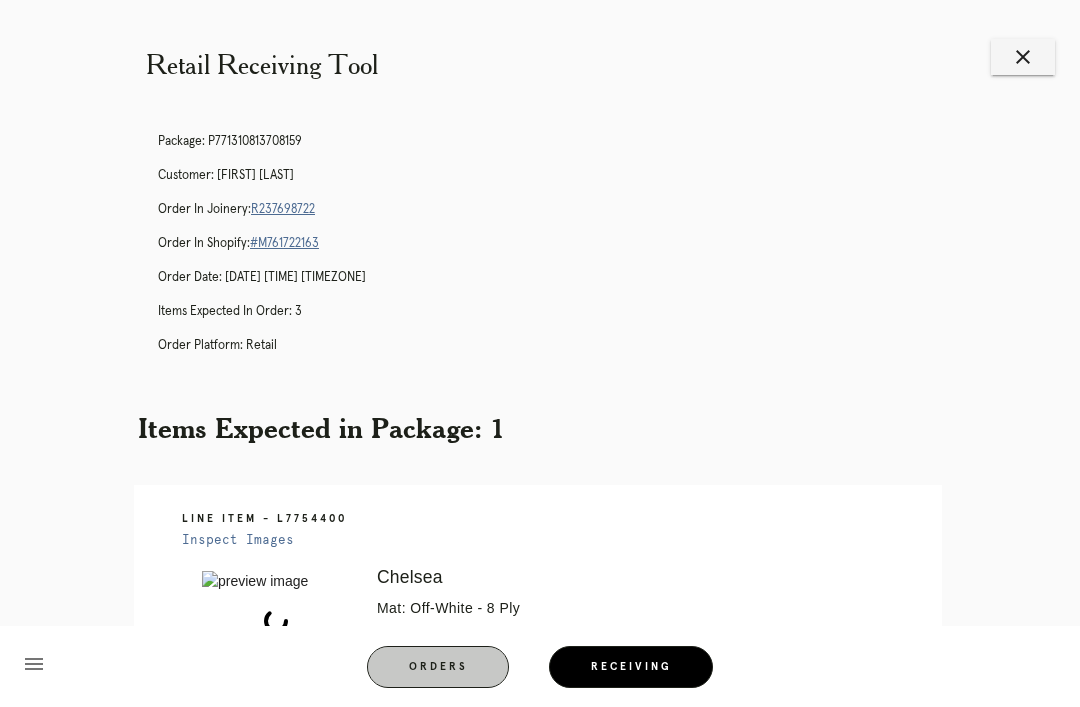 click on "menu
Orders
Receiving" at bounding box center (540, 666) 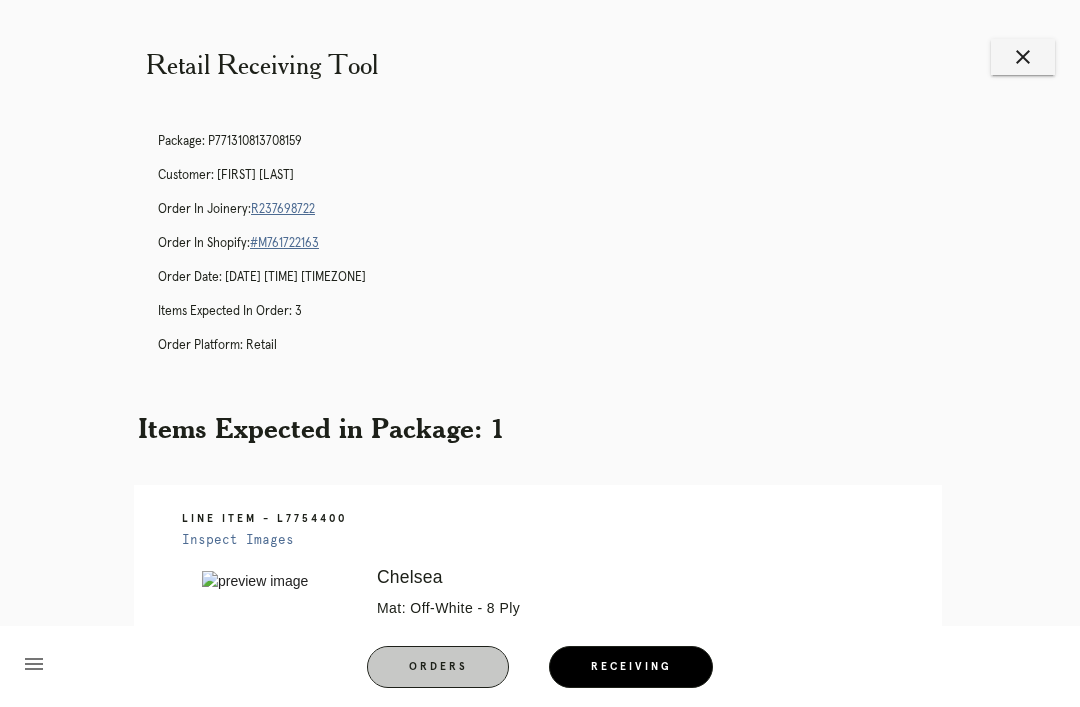 click on "Receiving" at bounding box center (631, 667) 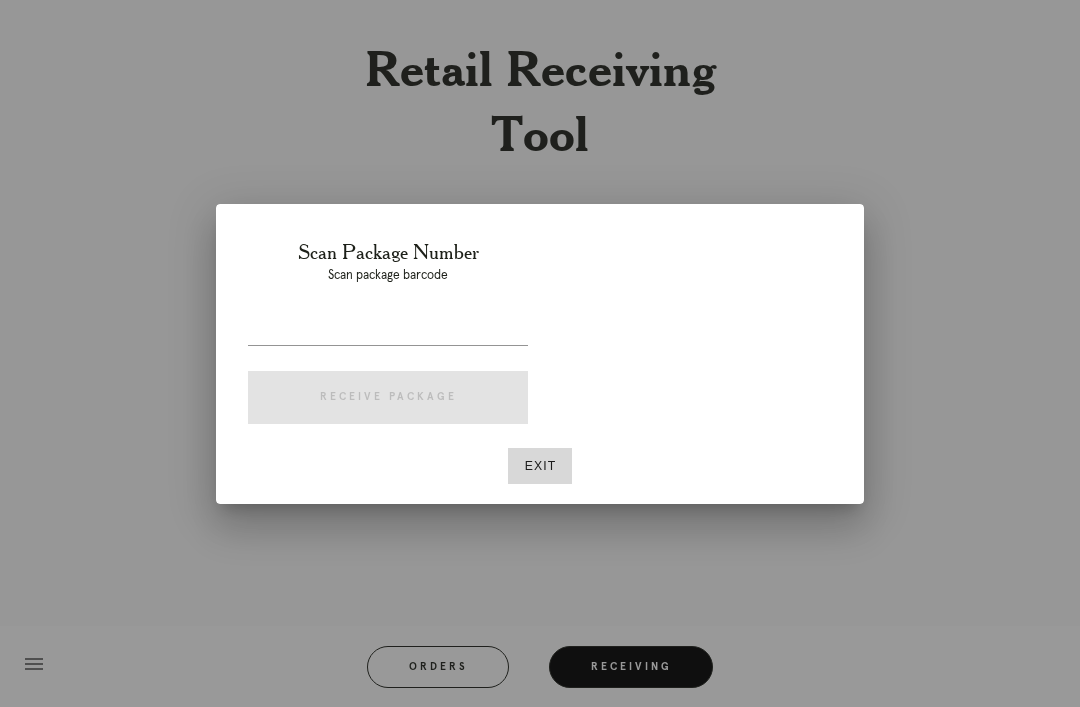 scroll, scrollTop: 0, scrollLeft: 0, axis: both 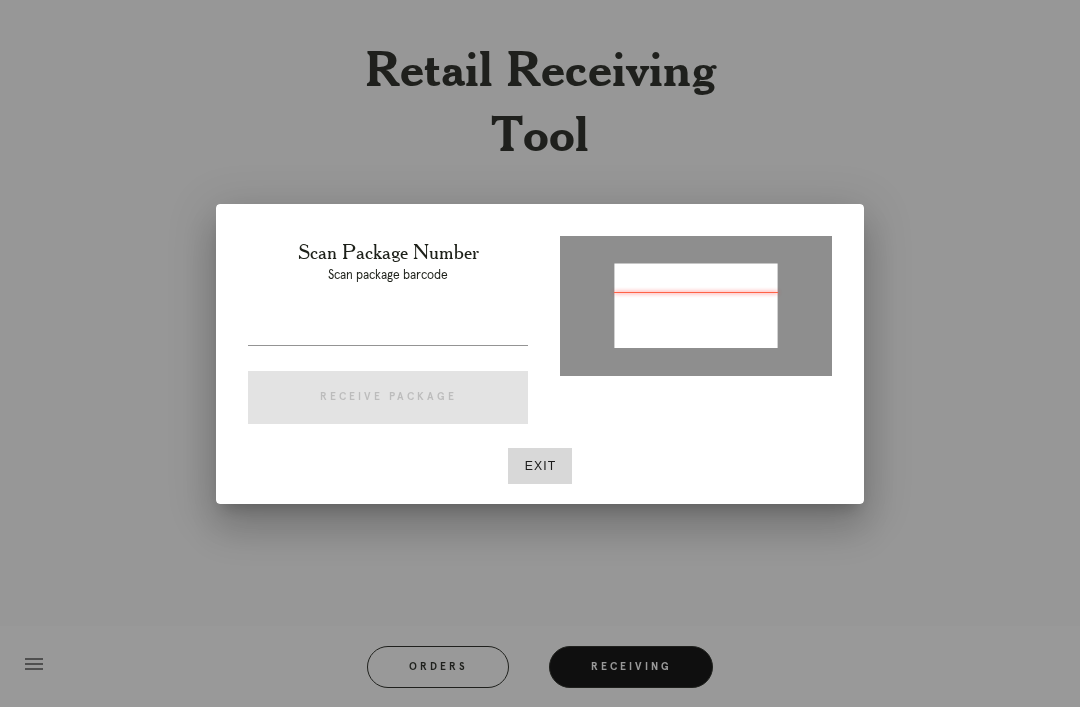 type on "P325101426413615" 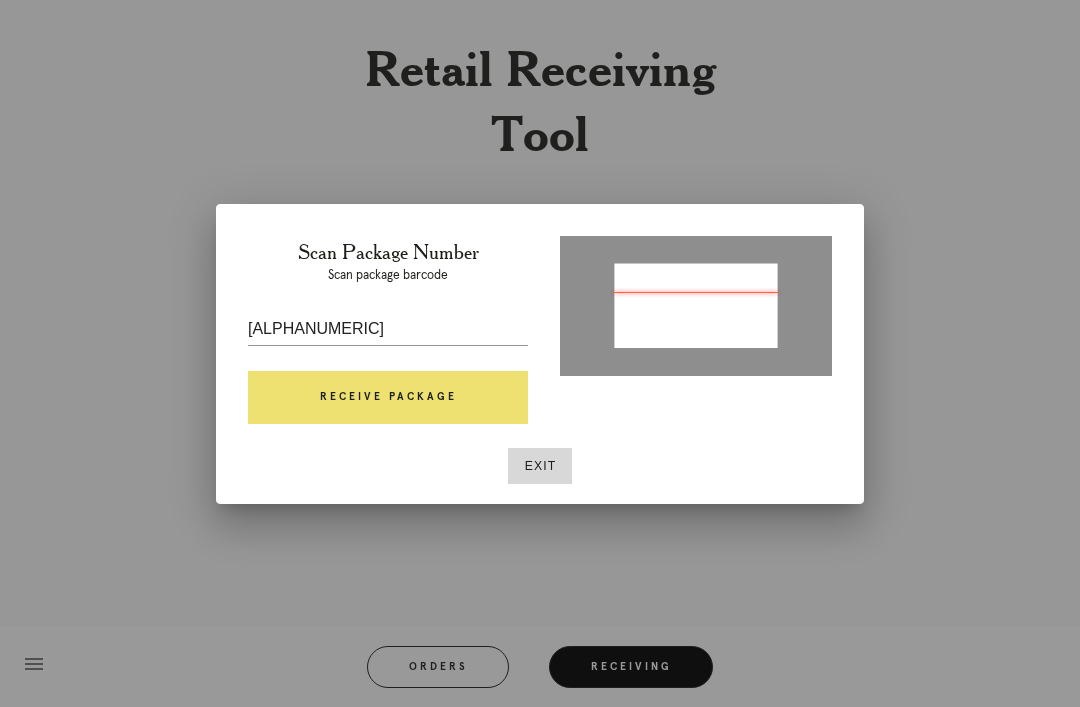 click on "Receive Package" at bounding box center (388, 398) 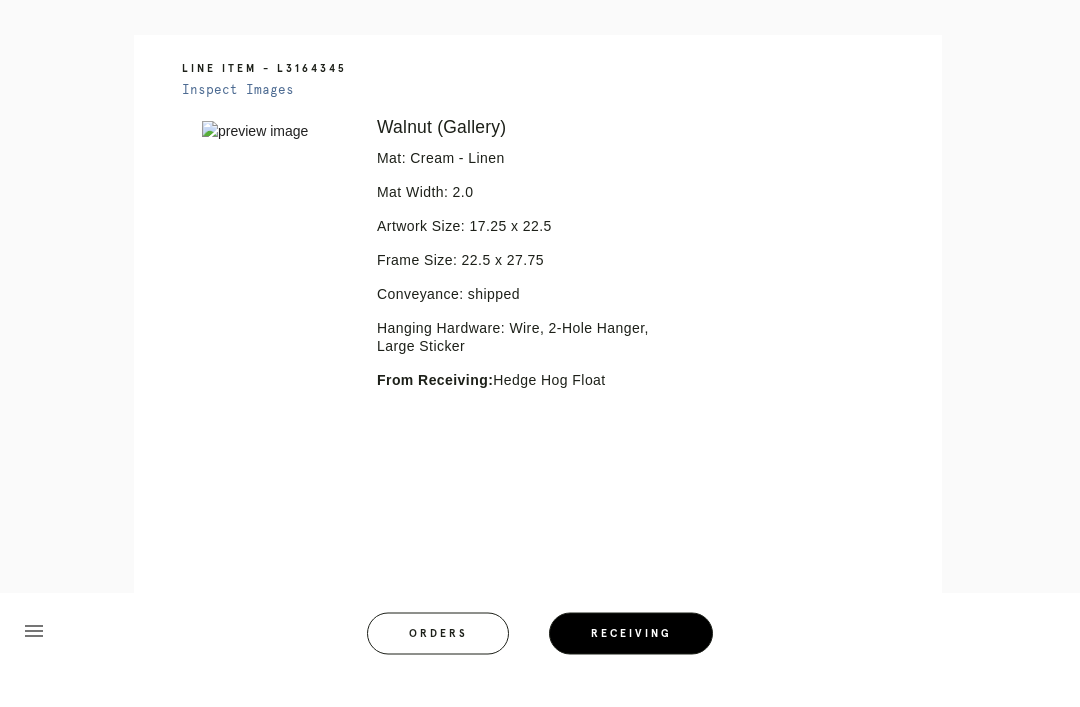 scroll, scrollTop: 416, scrollLeft: 0, axis: vertical 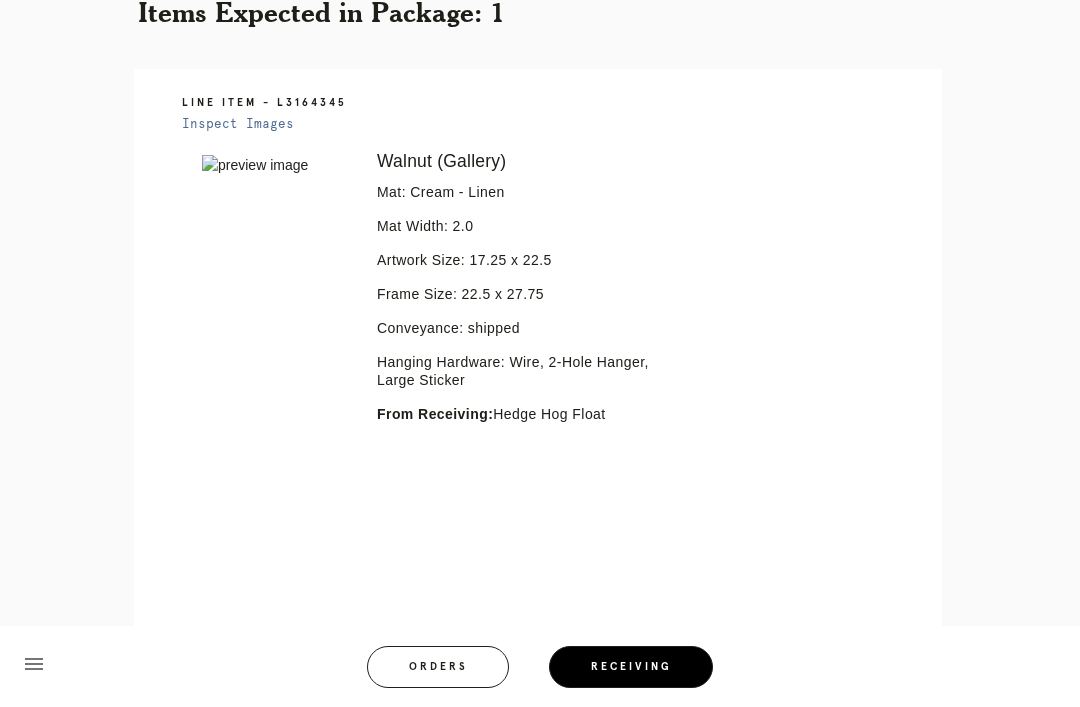 click on "menu
Orders
Receiving" at bounding box center (540, 666) 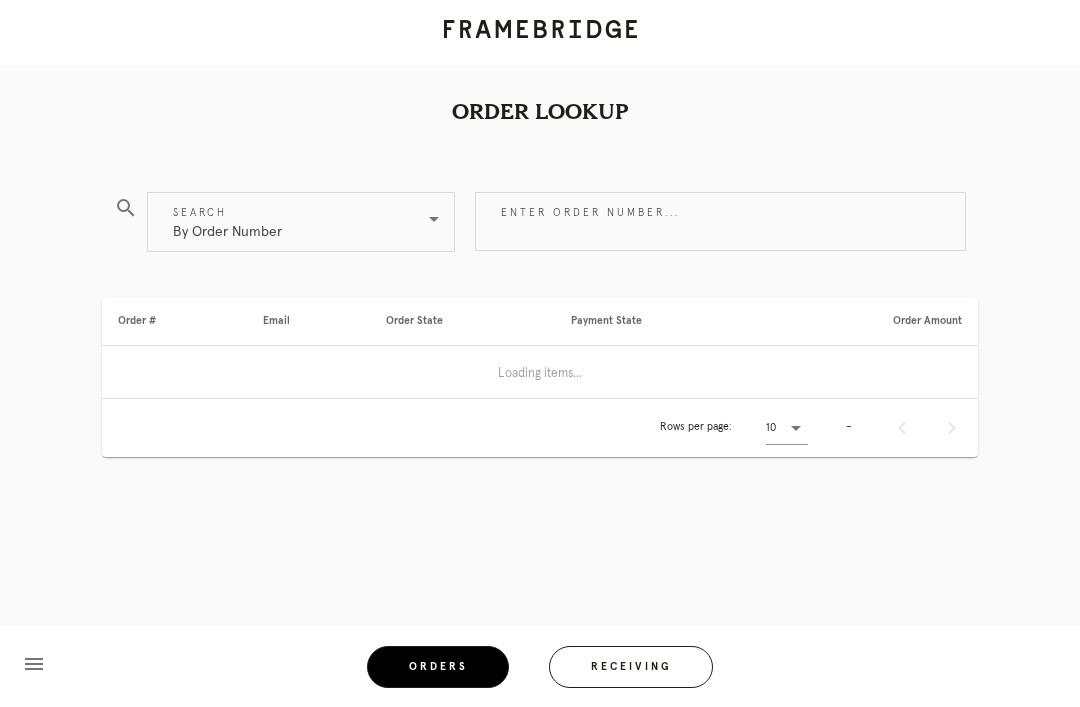 scroll, scrollTop: 0, scrollLeft: 0, axis: both 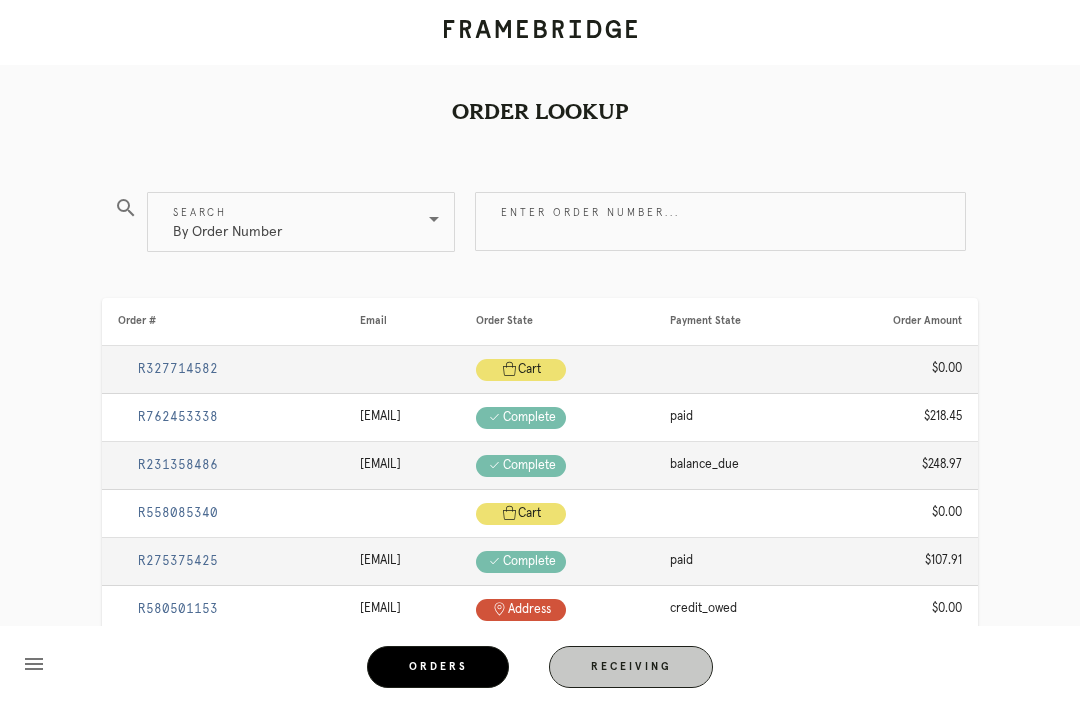 click on "Orders" at bounding box center (438, 667) 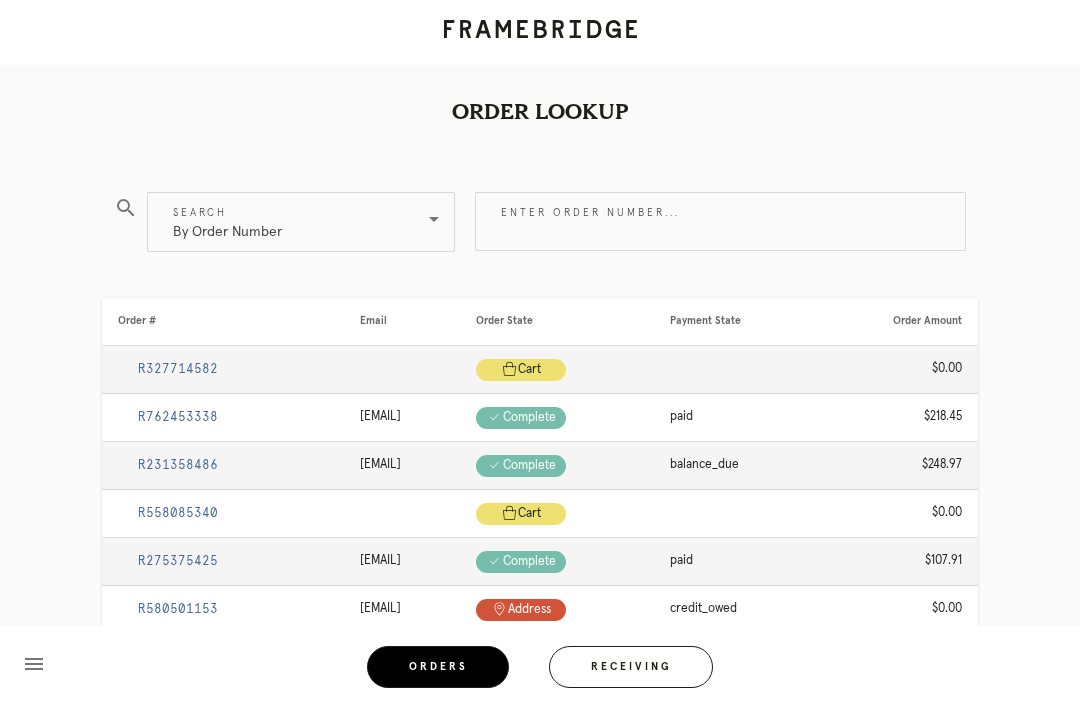 click on "menu
Orders
Receiving
Logged in as:   elaine.landau@framebridge.com   Westport
Logout" at bounding box center (540, 673) 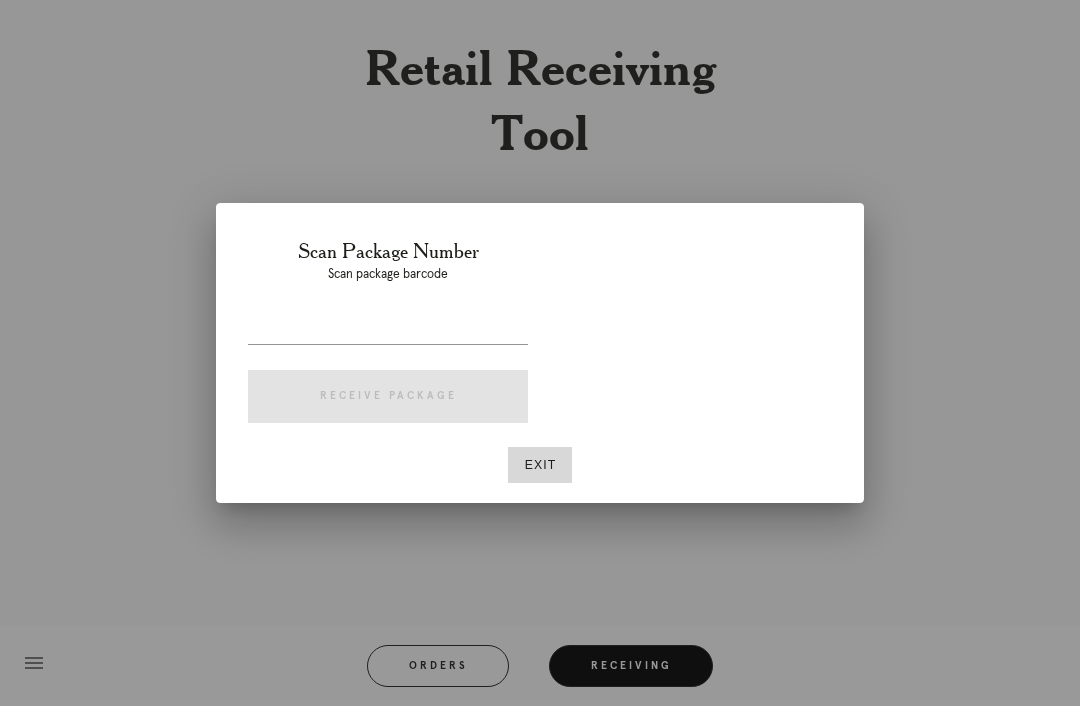 scroll, scrollTop: 64, scrollLeft: 0, axis: vertical 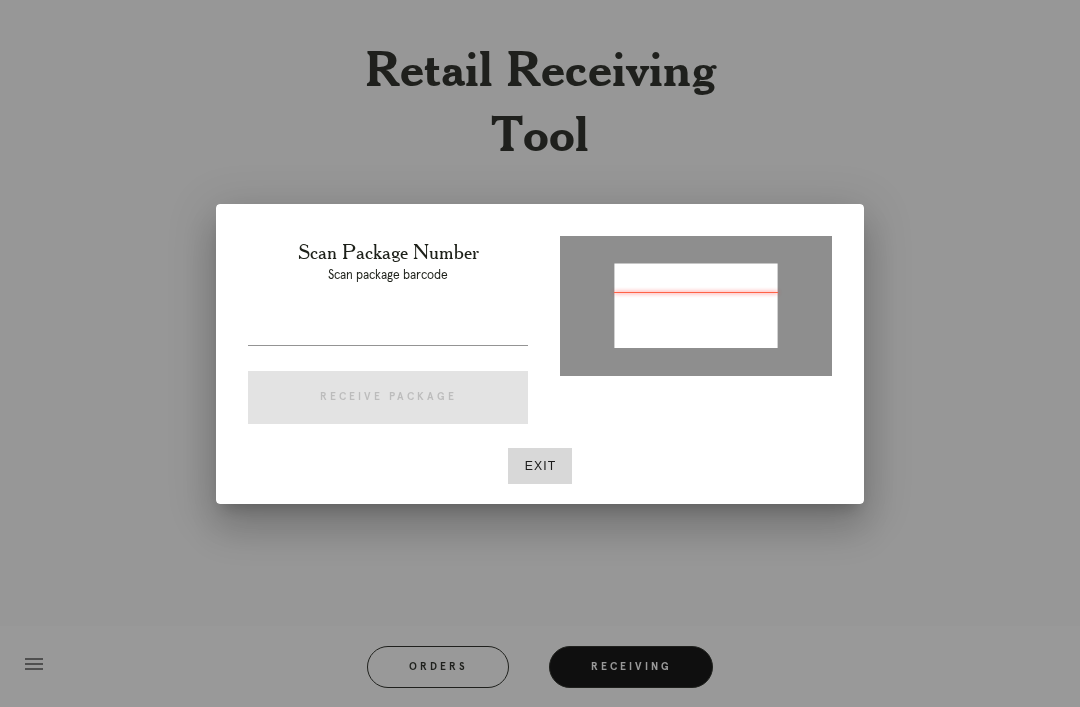 type on "P415614682642455" 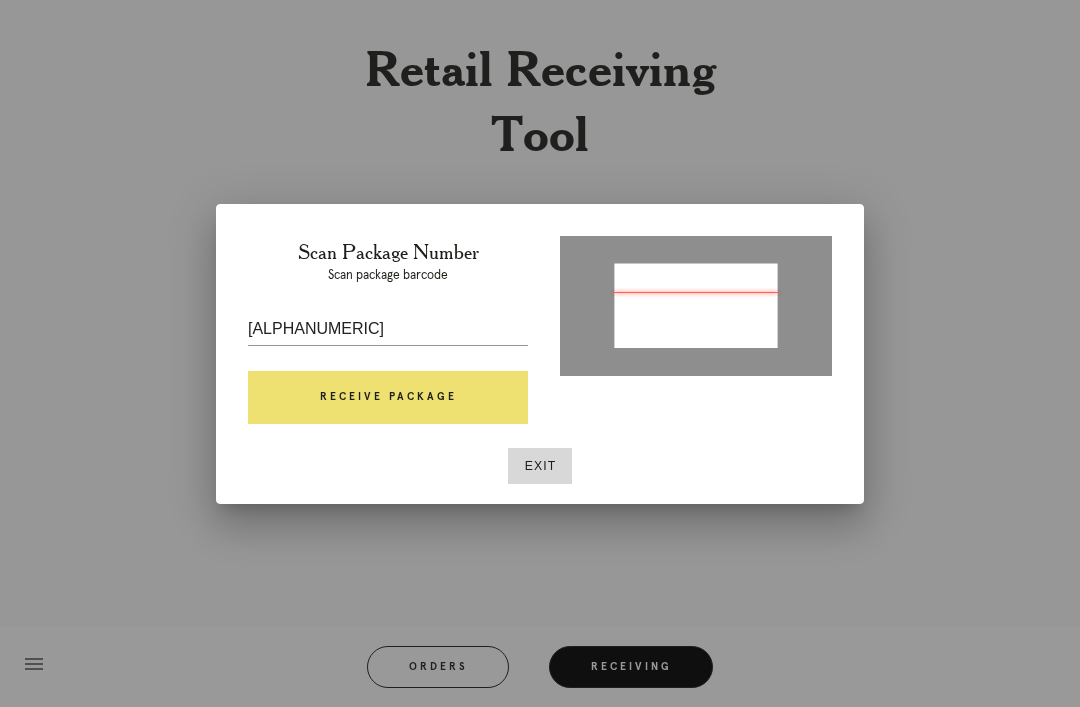 click on "Receive Package" at bounding box center [388, 398] 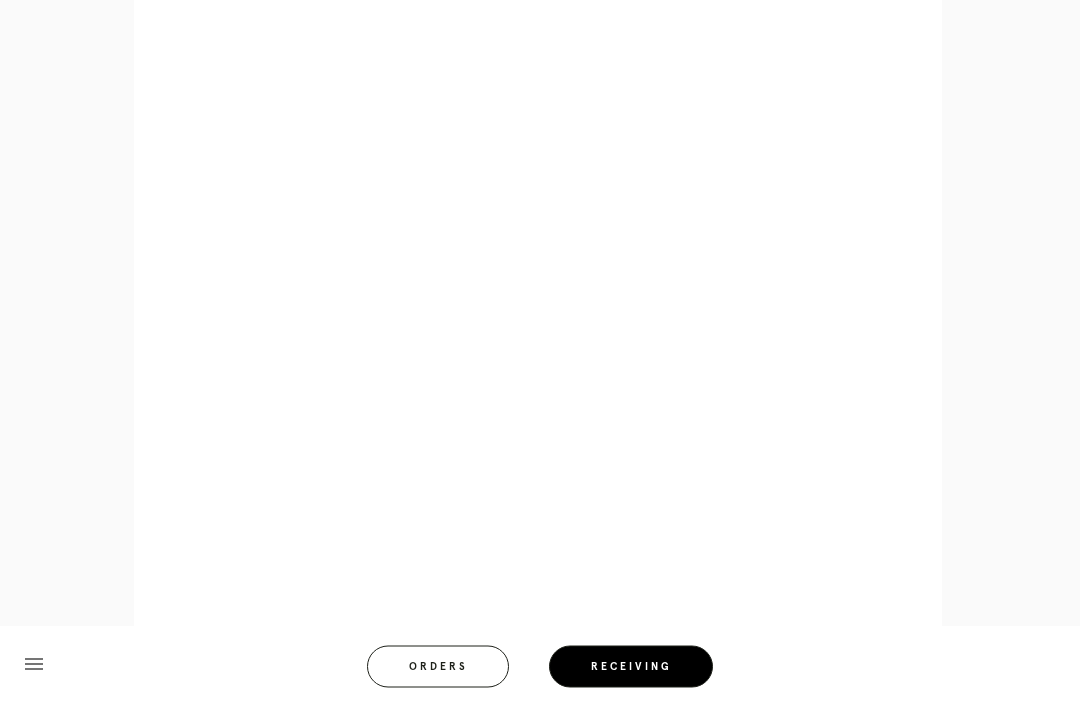 scroll, scrollTop: 910, scrollLeft: 0, axis: vertical 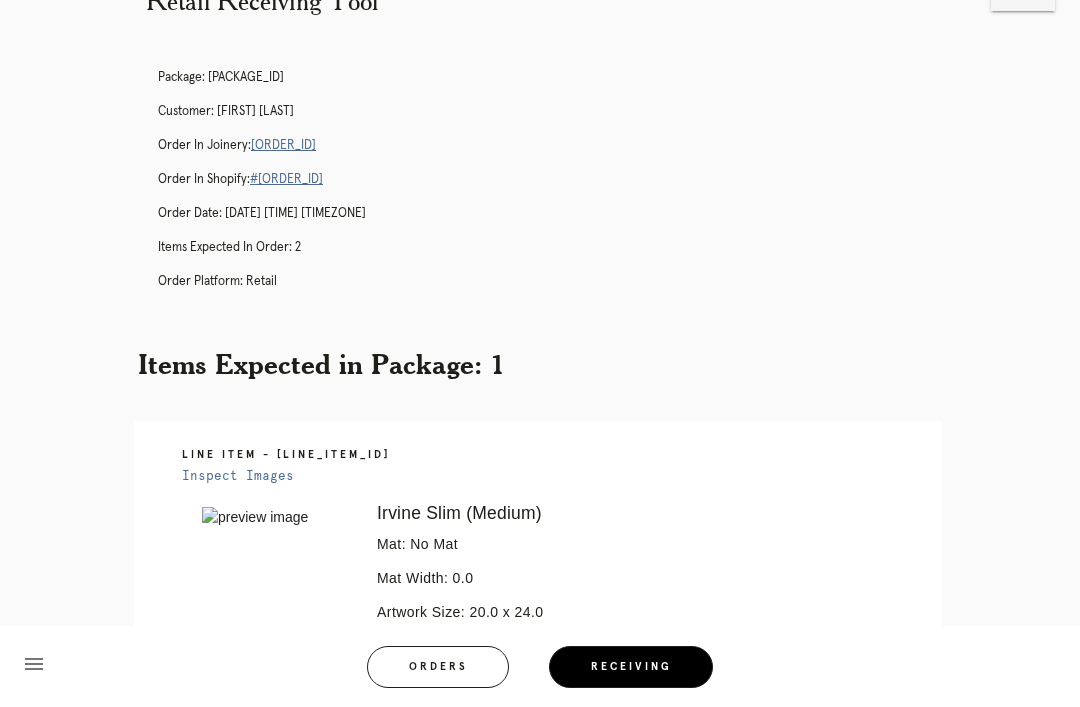 click on "Orders" at bounding box center [438, 667] 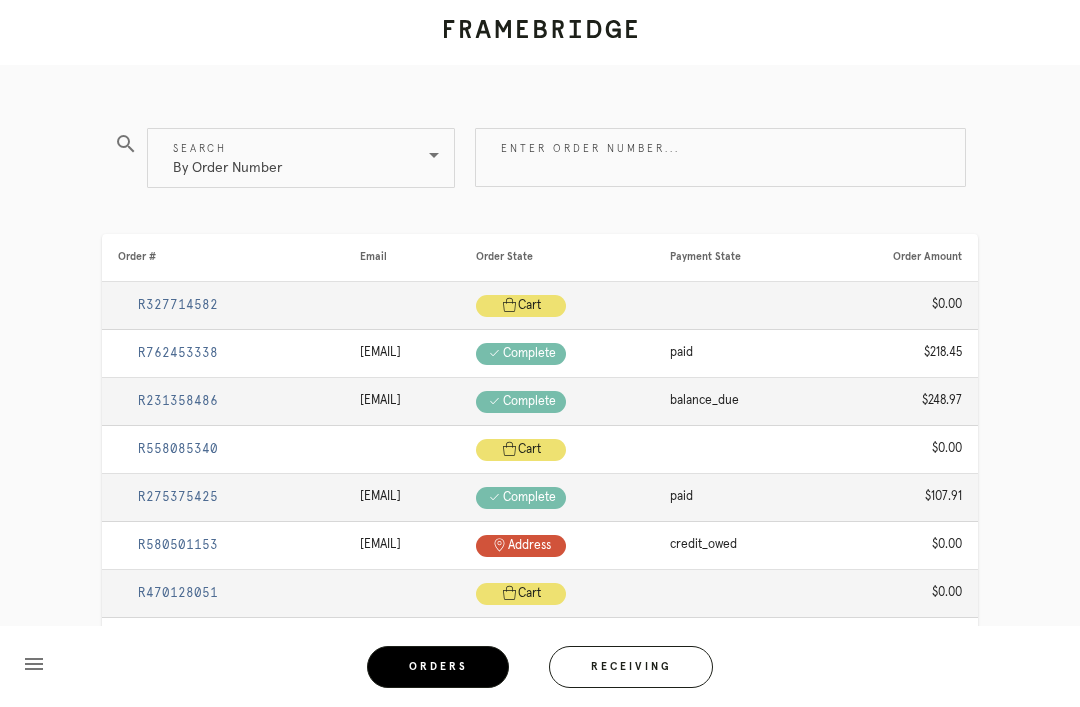 click on "Receiving" at bounding box center (631, 667) 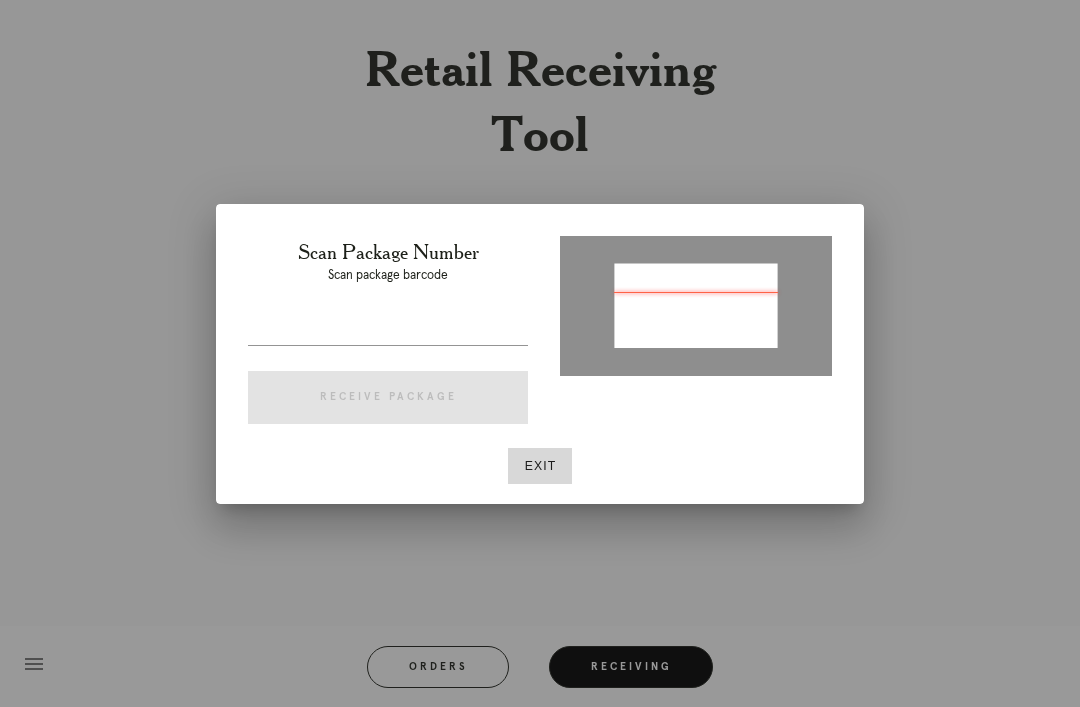 type on "P111381405314699" 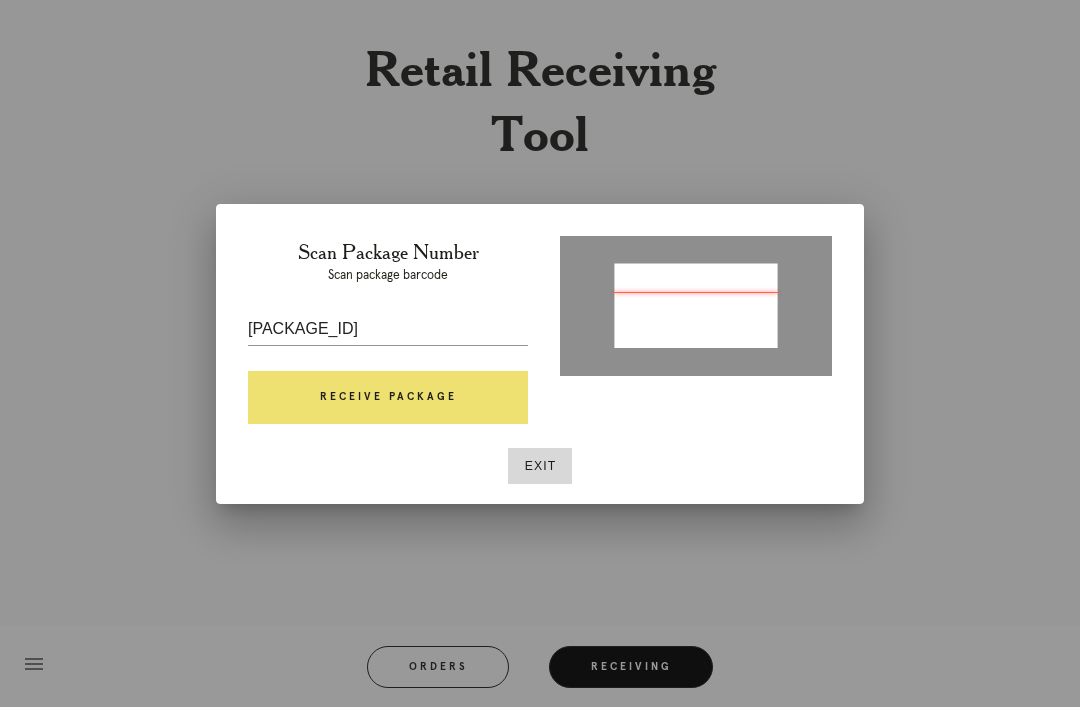 click on "Receive Package" at bounding box center [388, 398] 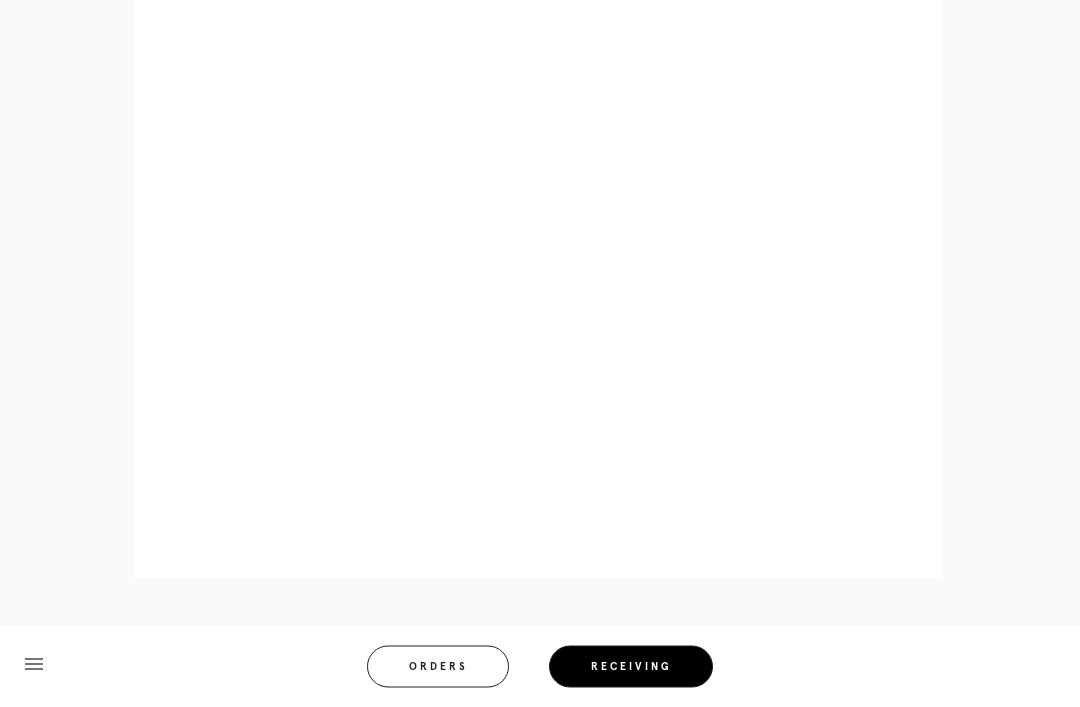 scroll, scrollTop: 1014, scrollLeft: 0, axis: vertical 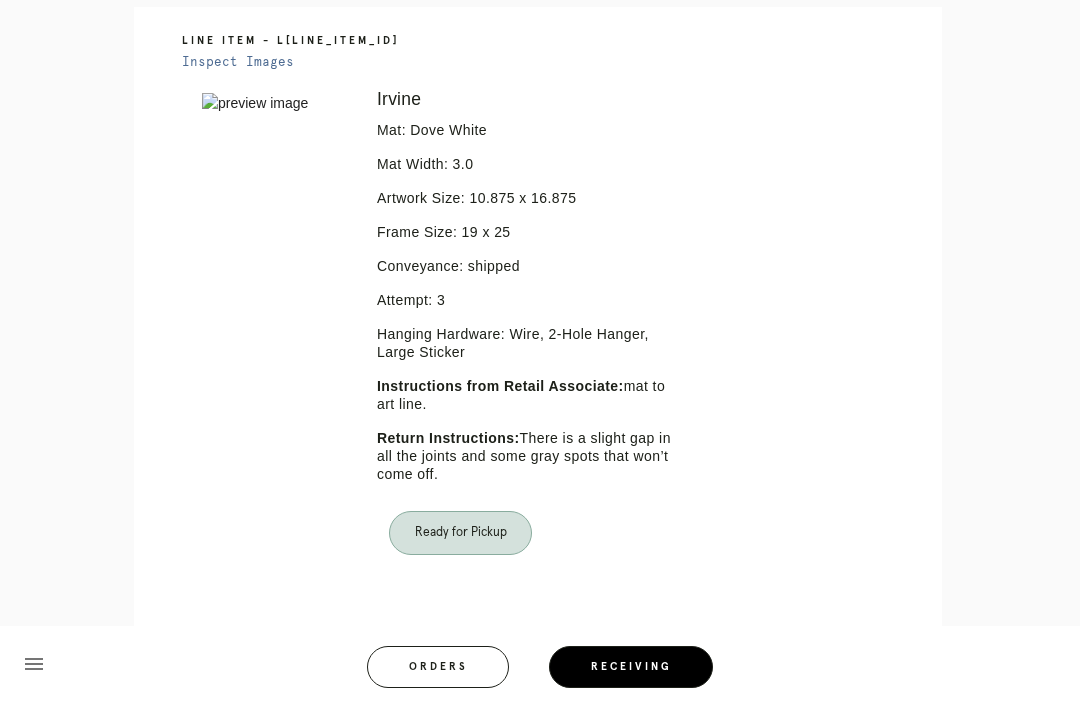 click on "Orders" at bounding box center [438, 667] 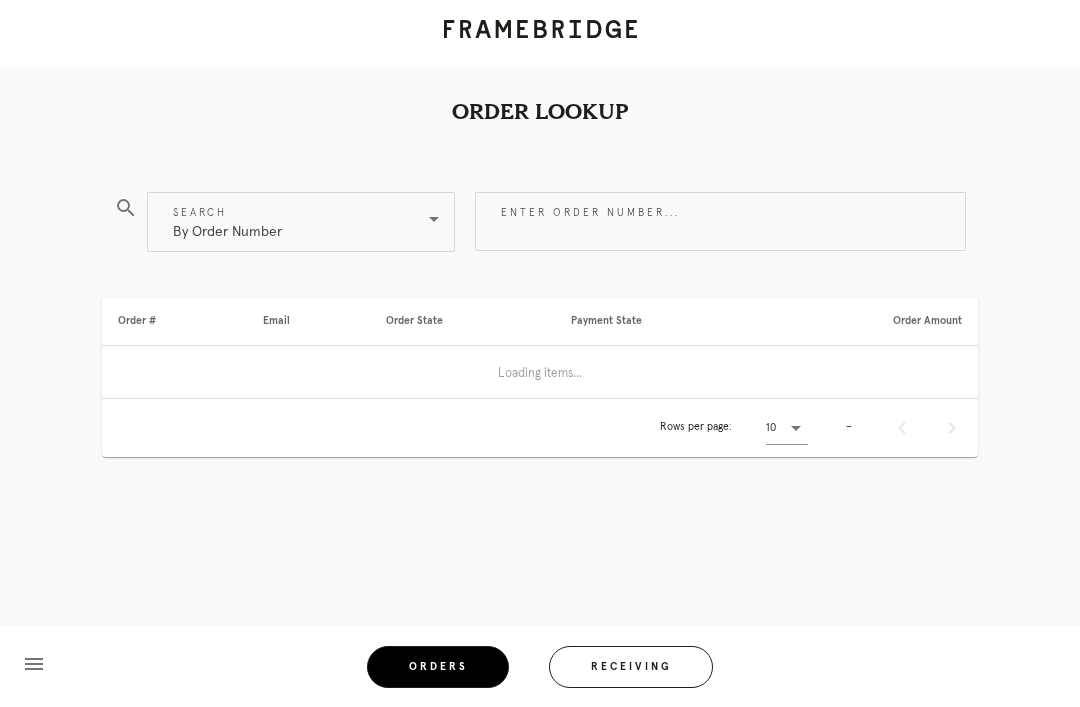 scroll, scrollTop: 0, scrollLeft: 0, axis: both 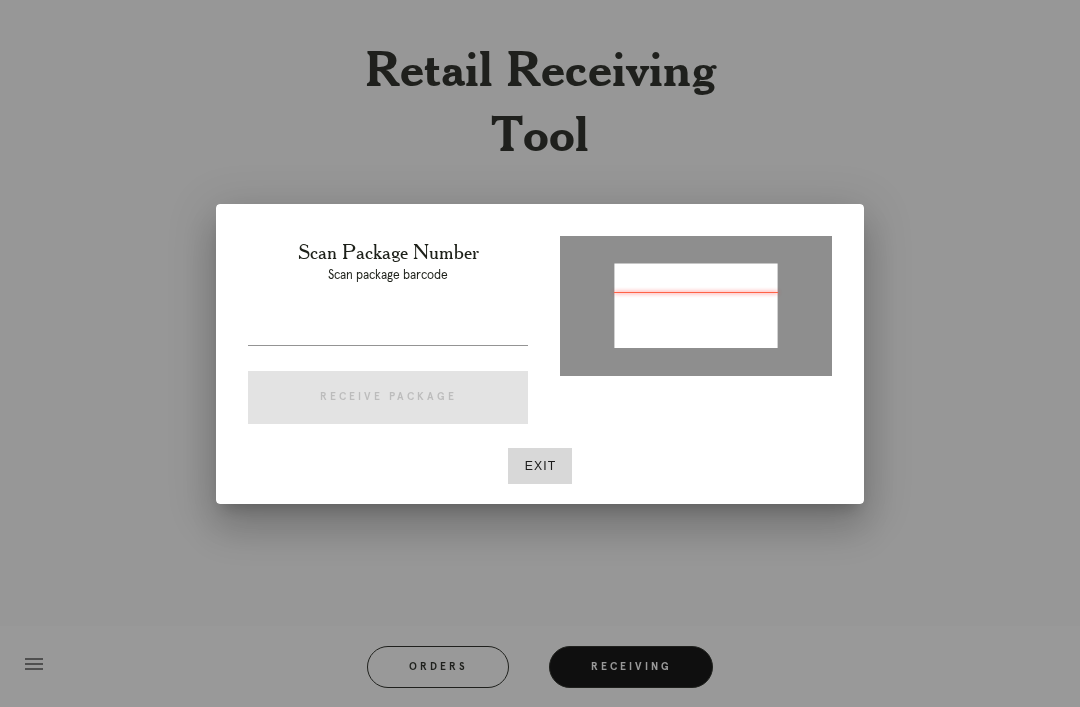 type on "P[ORDER_ID]" 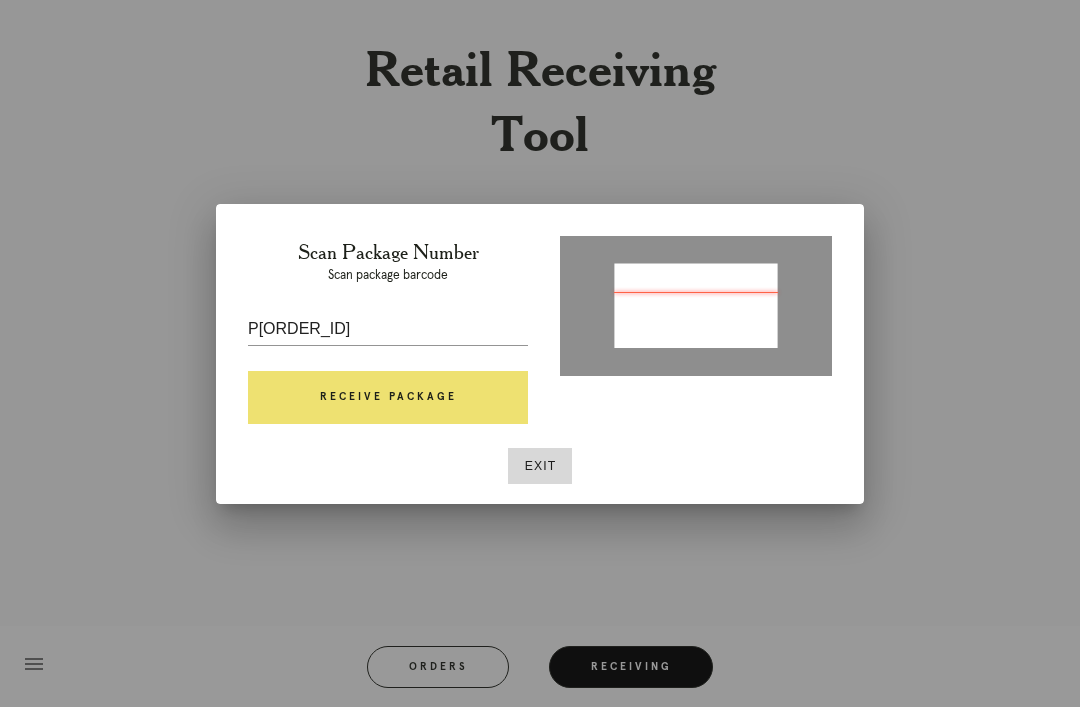 scroll, scrollTop: 62, scrollLeft: 0, axis: vertical 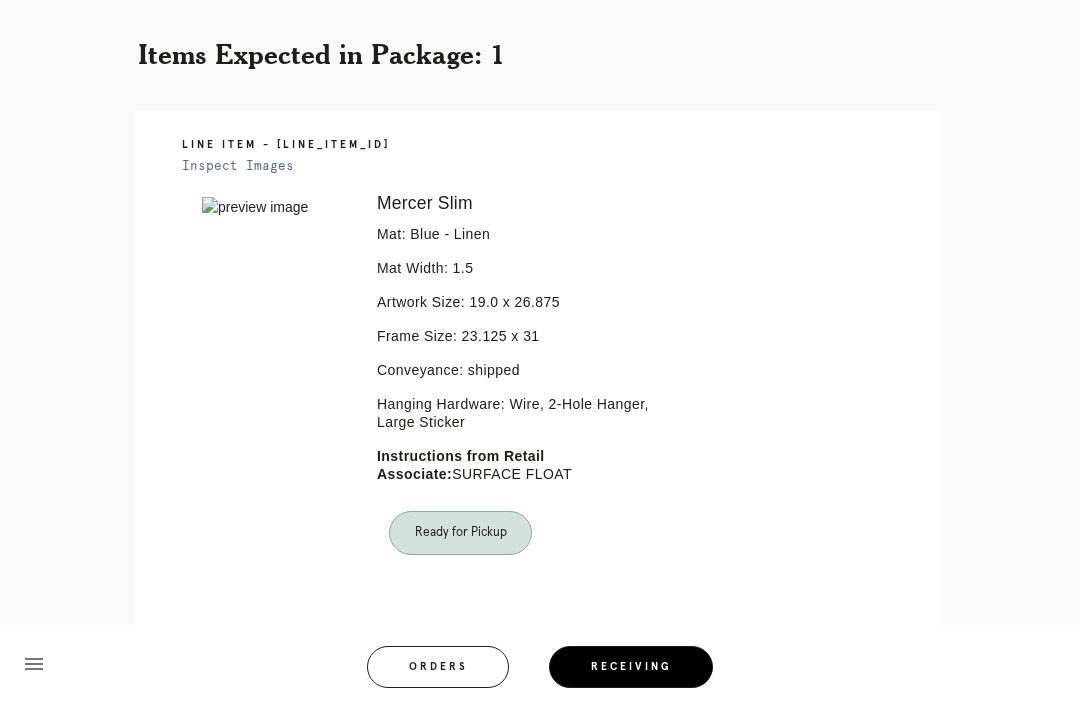 click on "Orders" at bounding box center [438, 667] 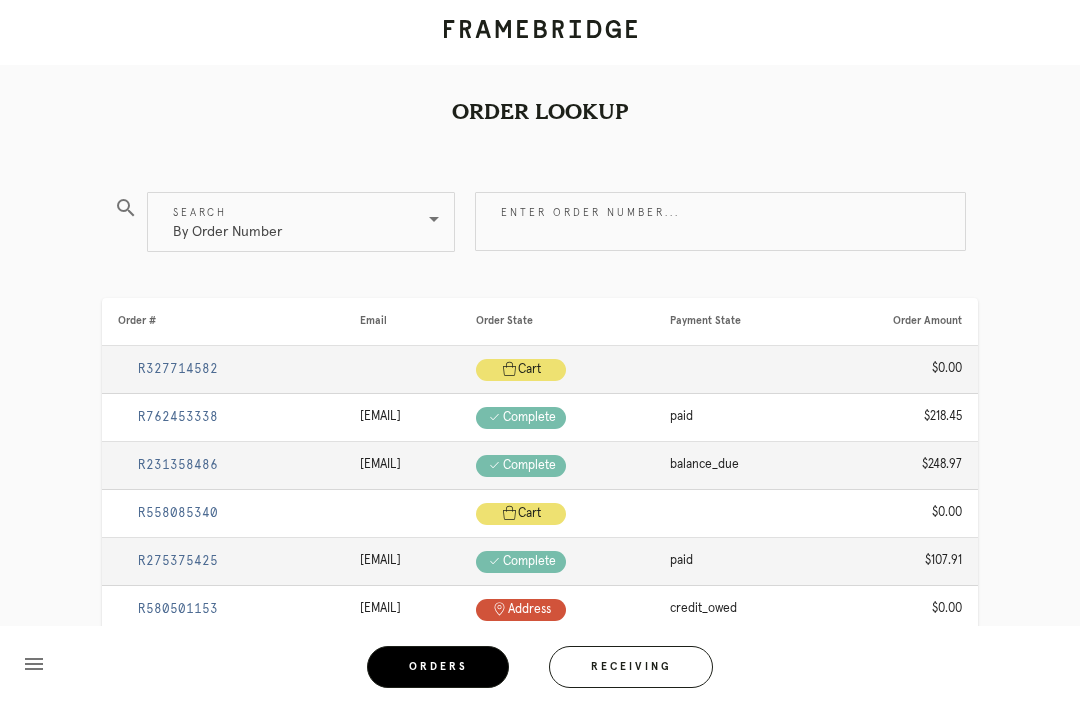 click on "Receiving" at bounding box center [631, 667] 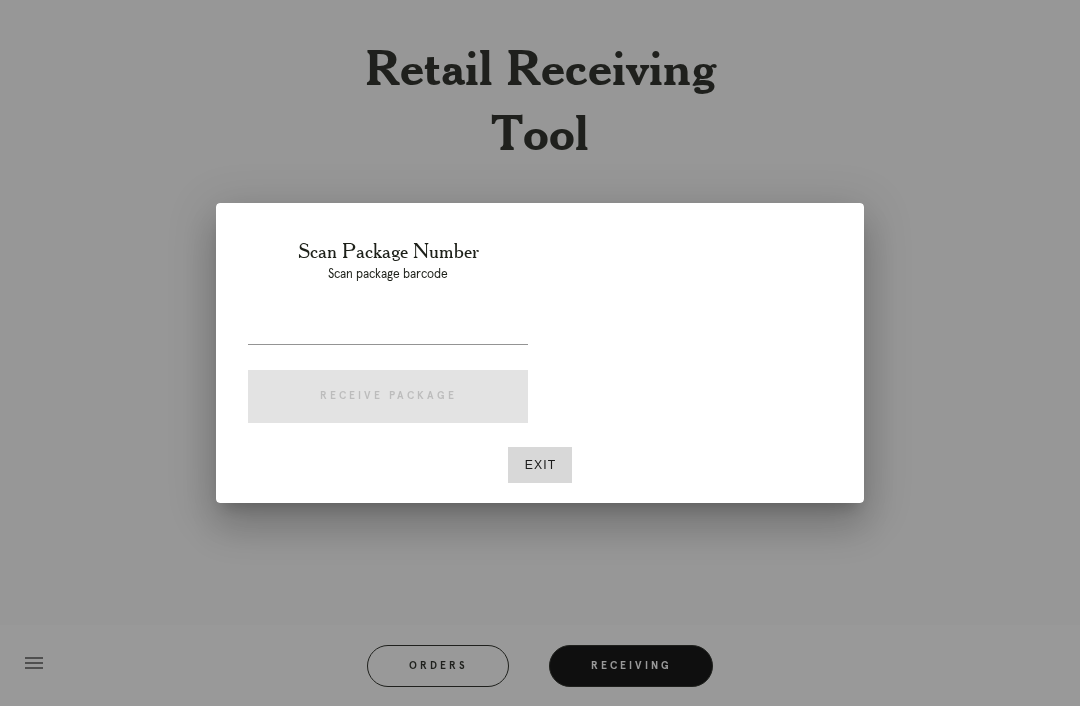 scroll, scrollTop: 64, scrollLeft: 0, axis: vertical 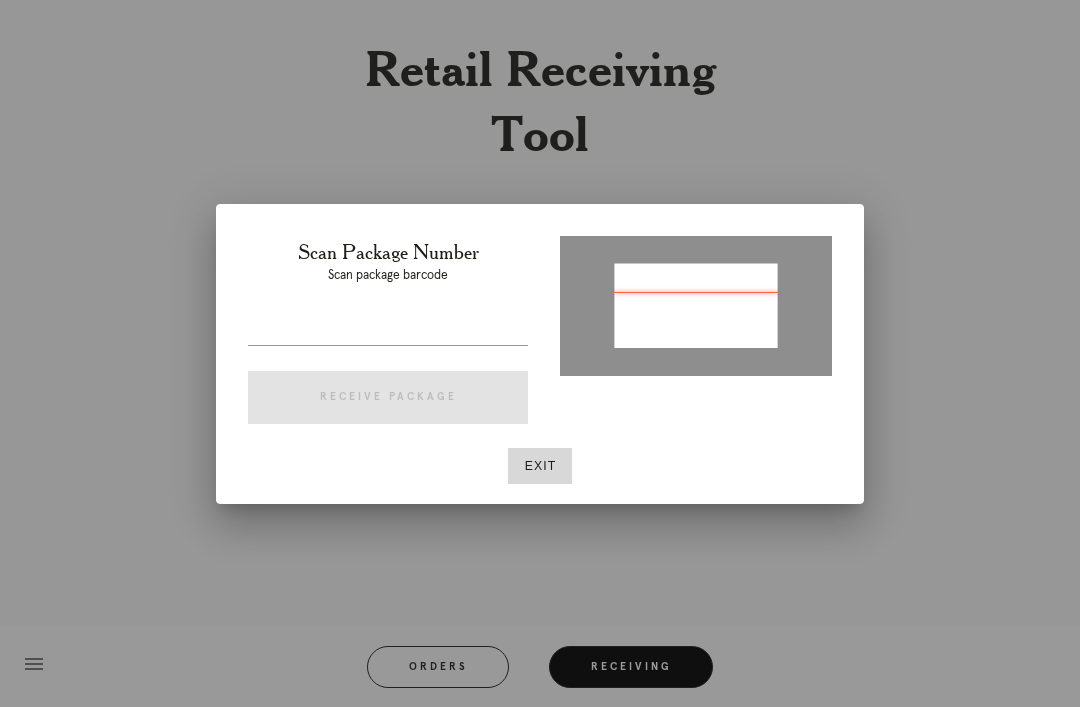type on "P865872520061892" 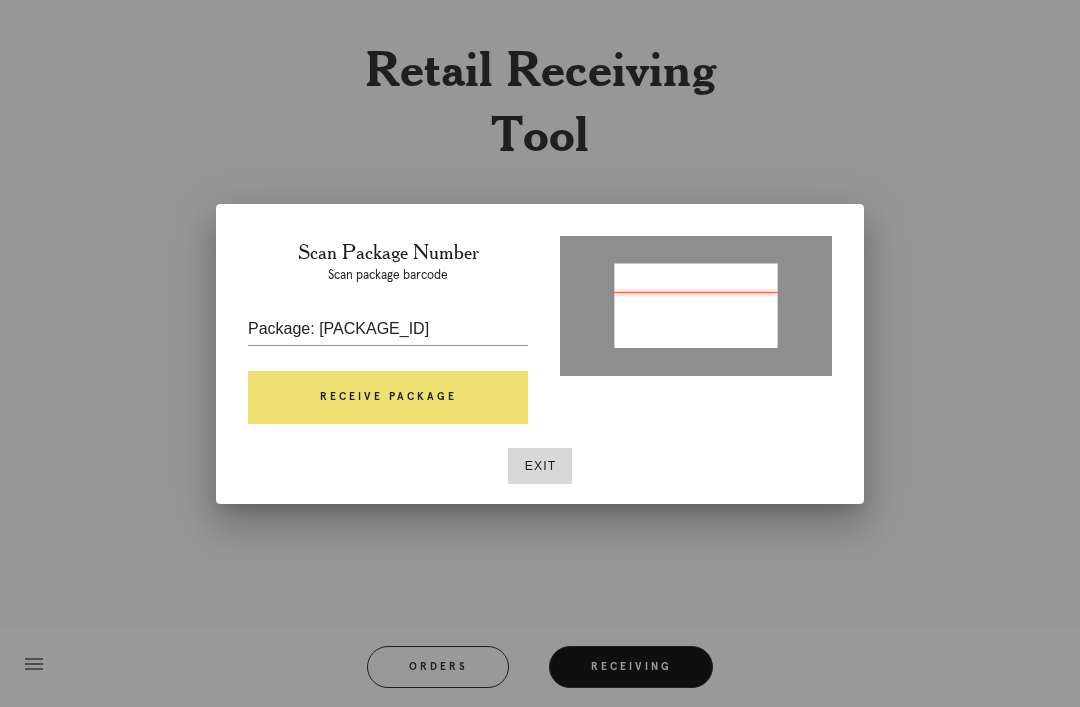 click on "Receive Package" at bounding box center [388, 398] 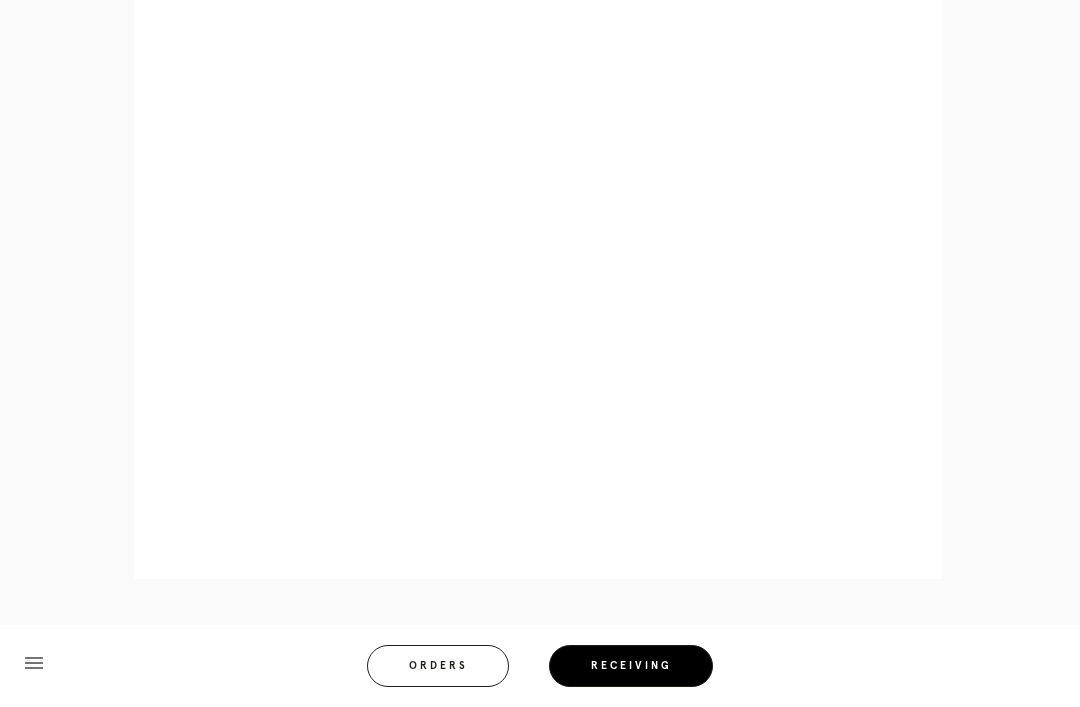 scroll, scrollTop: 922, scrollLeft: 0, axis: vertical 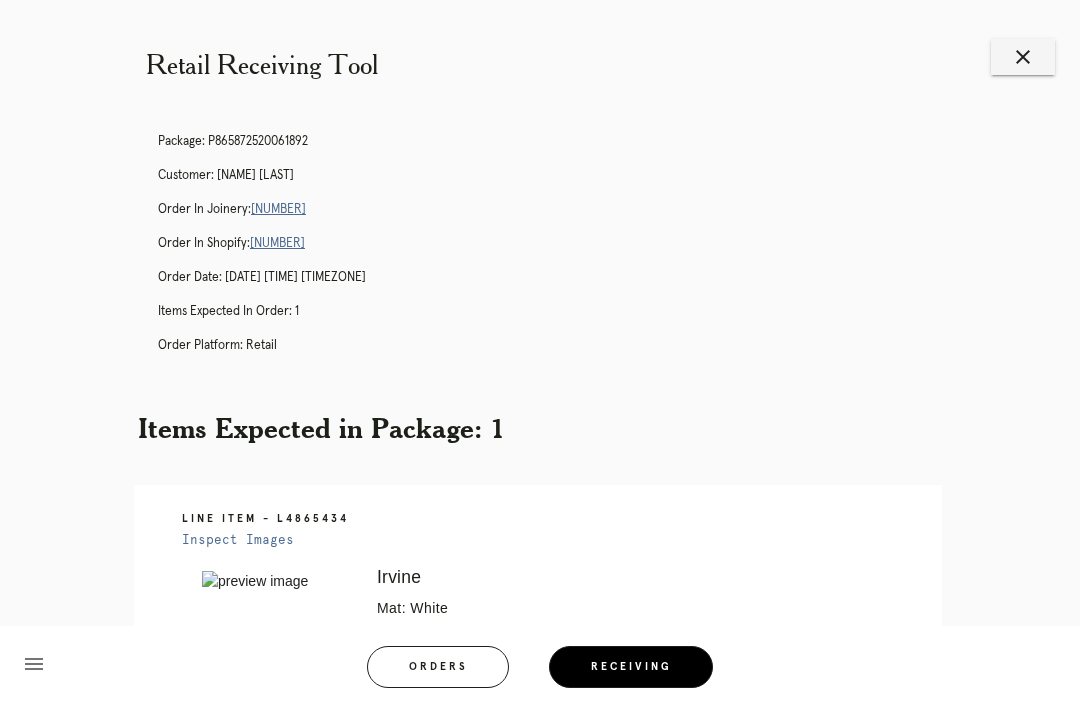 click on "[NUMBER]" at bounding box center [278, 209] 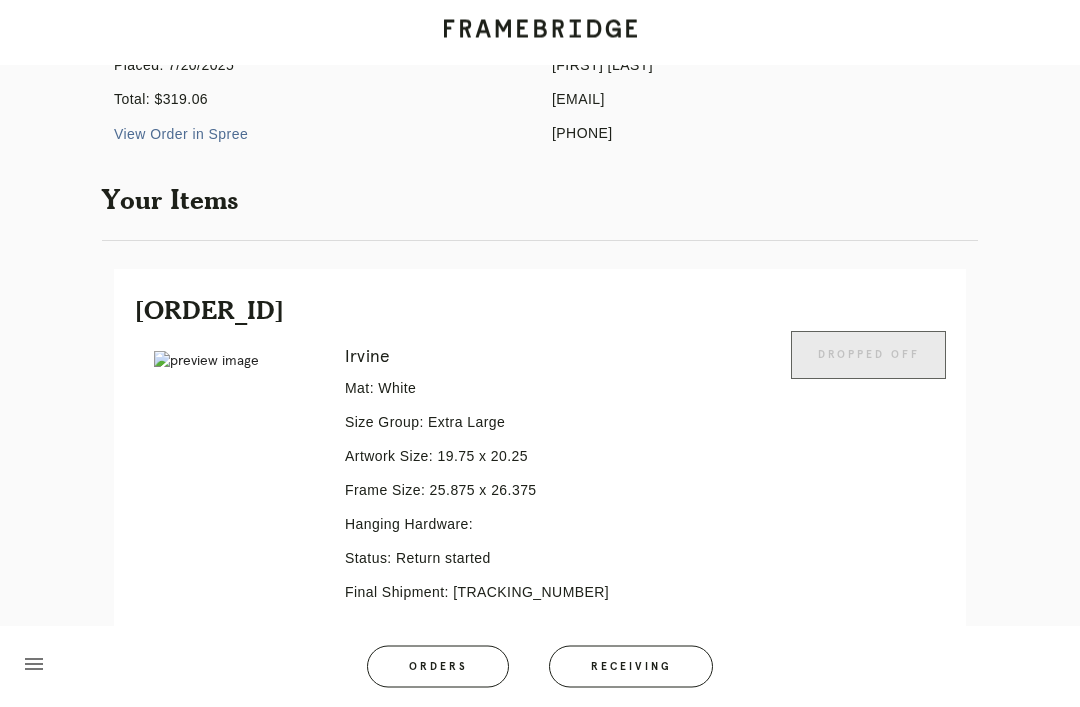 scroll, scrollTop: 0, scrollLeft: 0, axis: both 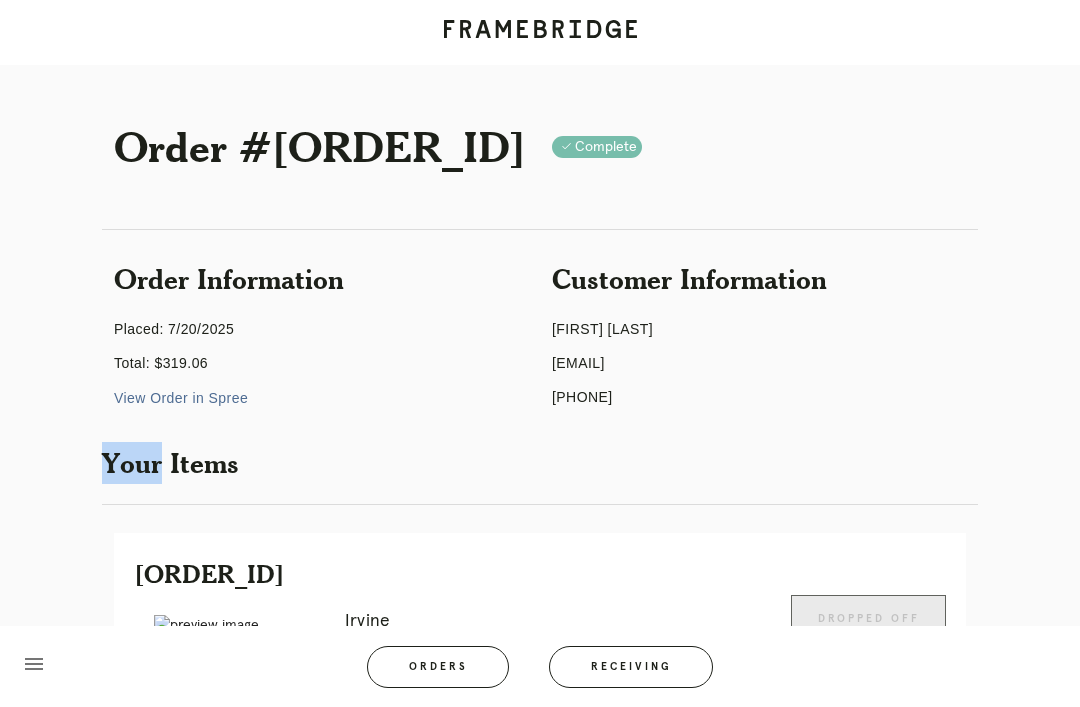 click on "Your Items" at bounding box center [540, 463] 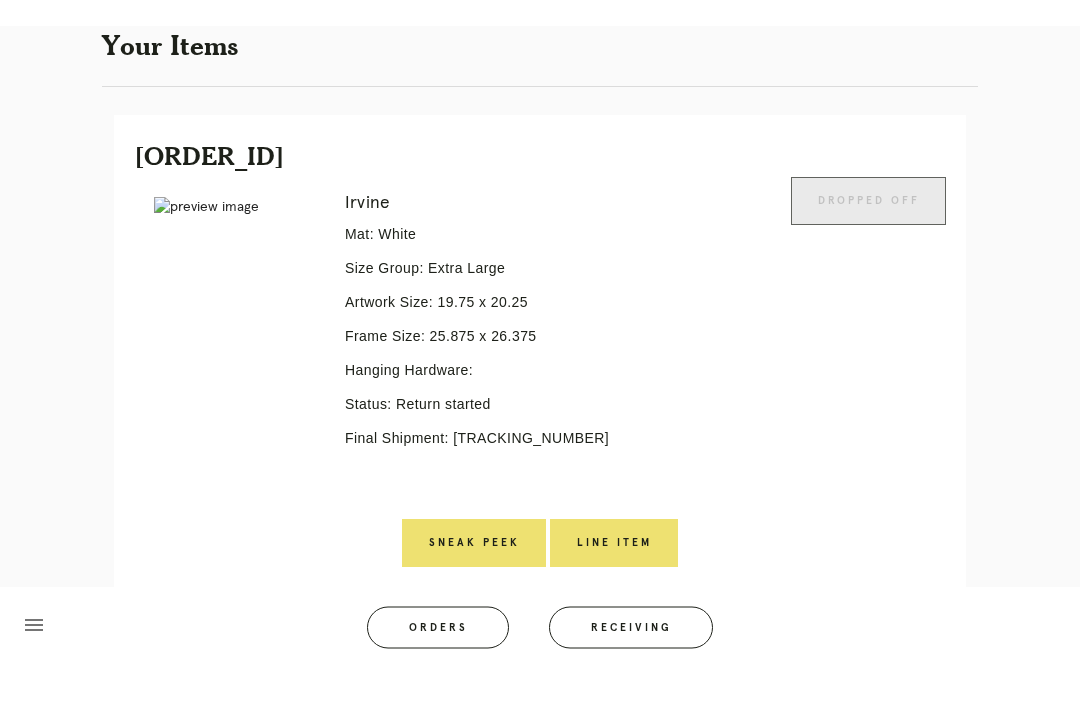 scroll, scrollTop: 378, scrollLeft: 0, axis: vertical 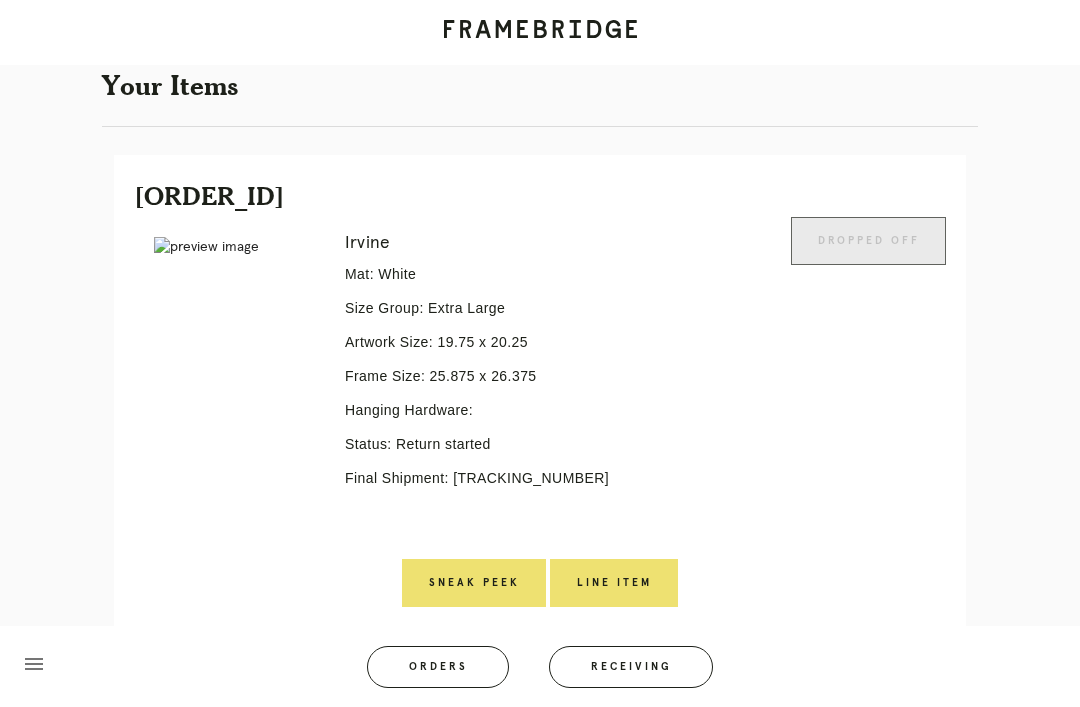 click on "Receiving" at bounding box center (631, 667) 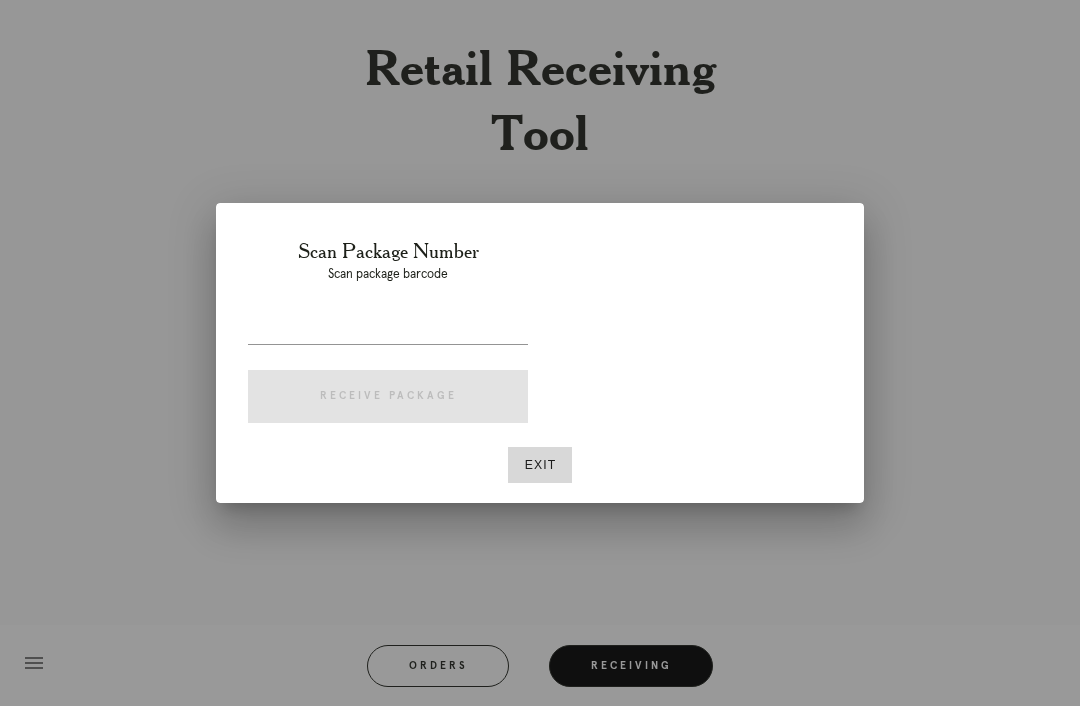 scroll, scrollTop: 64, scrollLeft: 0, axis: vertical 